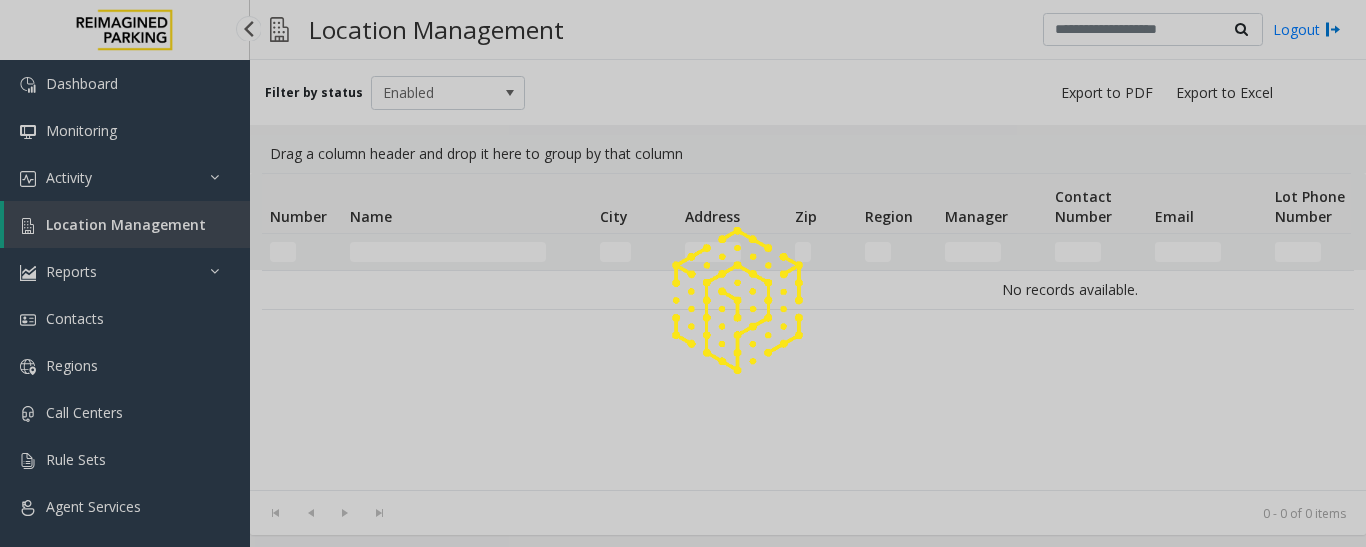 scroll, scrollTop: 0, scrollLeft: 0, axis: both 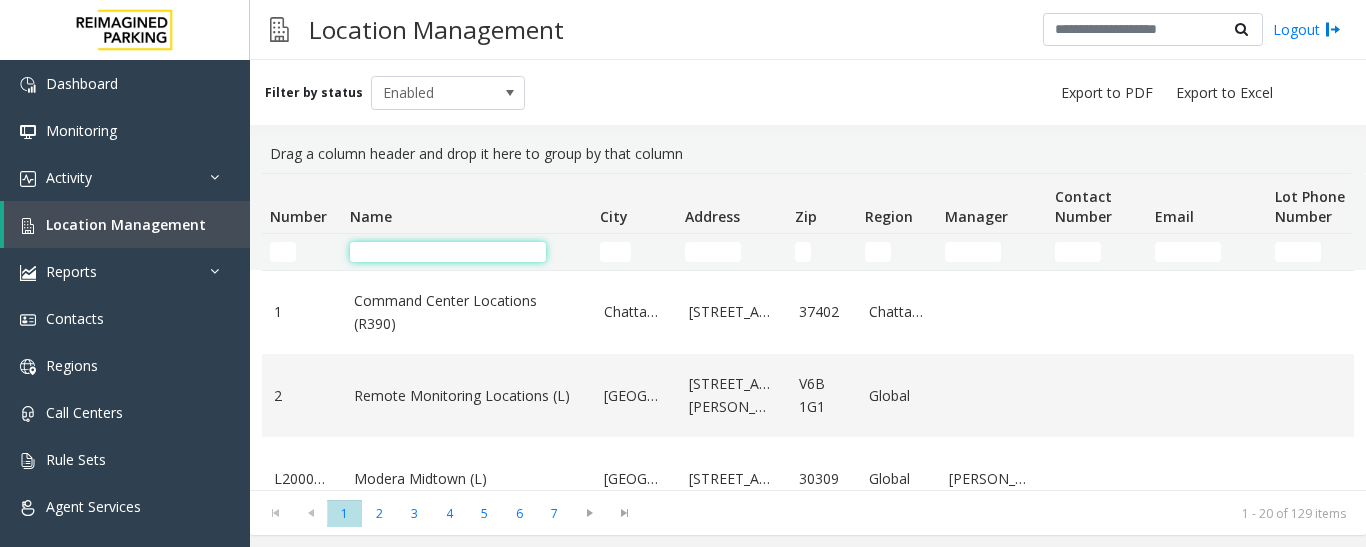 click 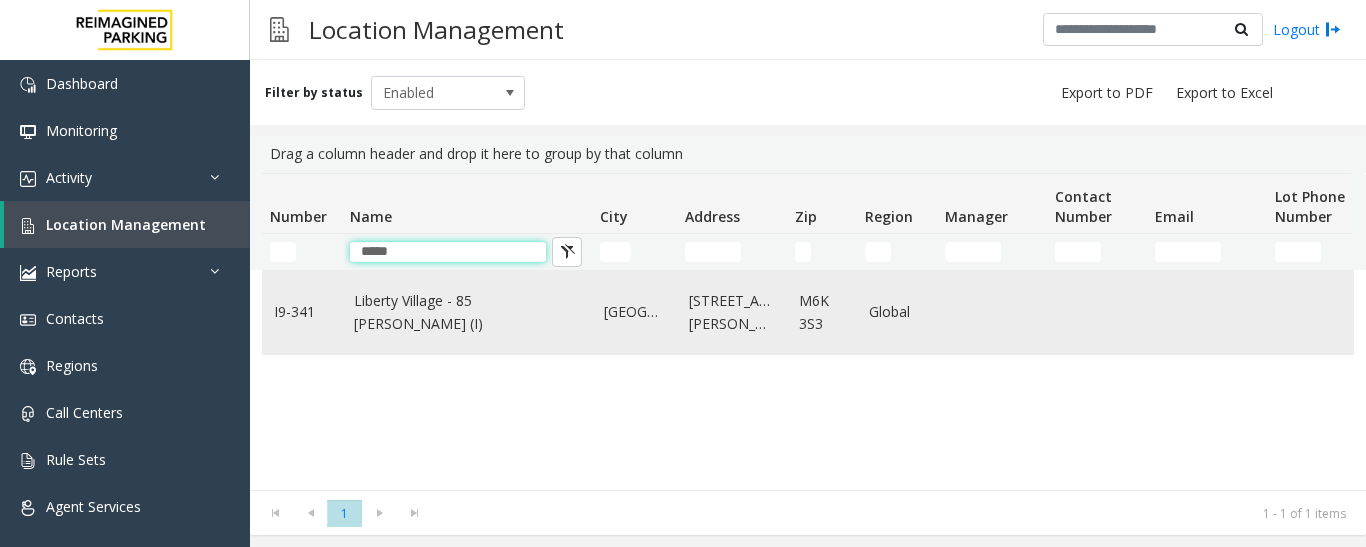 type on "*****" 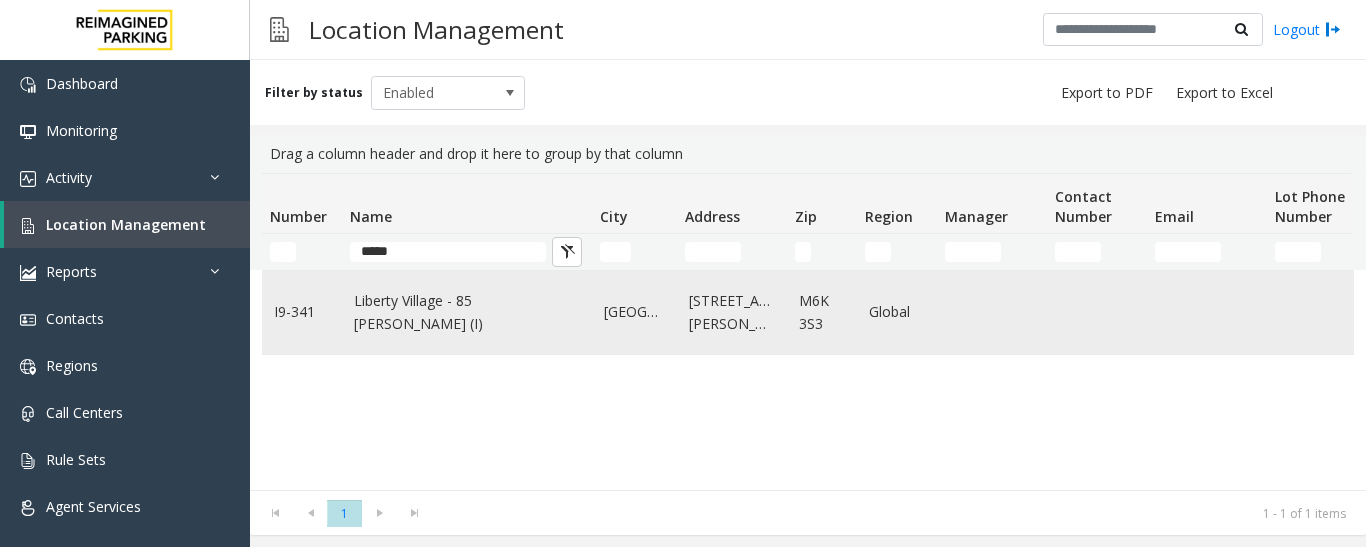 click on "Liberty Village - 85 [PERSON_NAME] (I)" 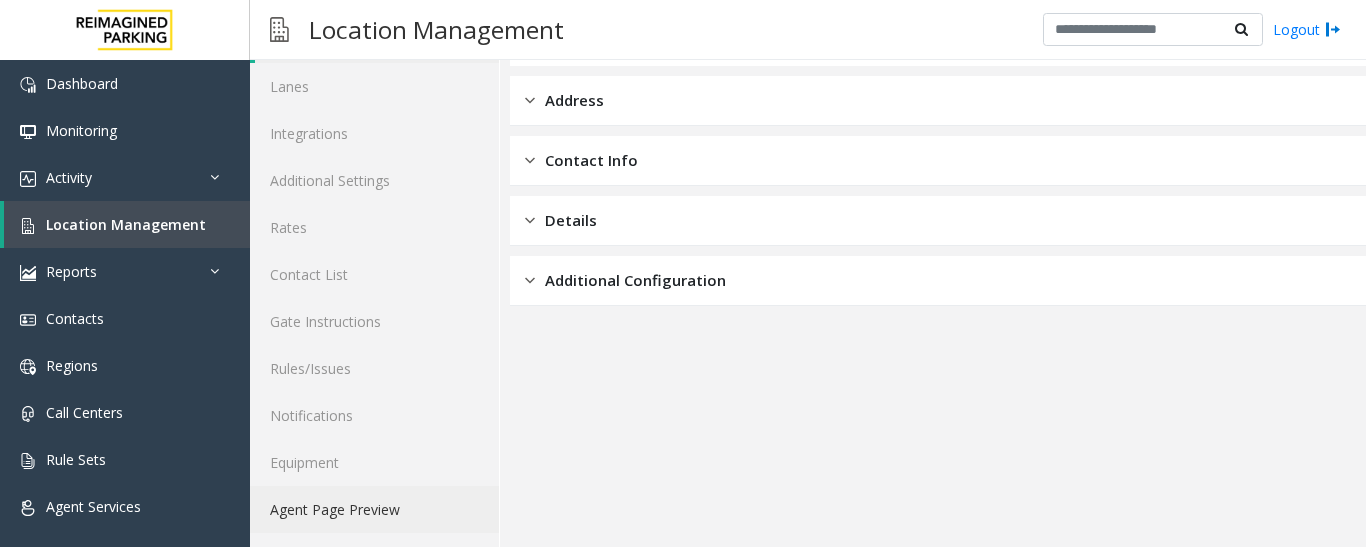 scroll, scrollTop: 112, scrollLeft: 0, axis: vertical 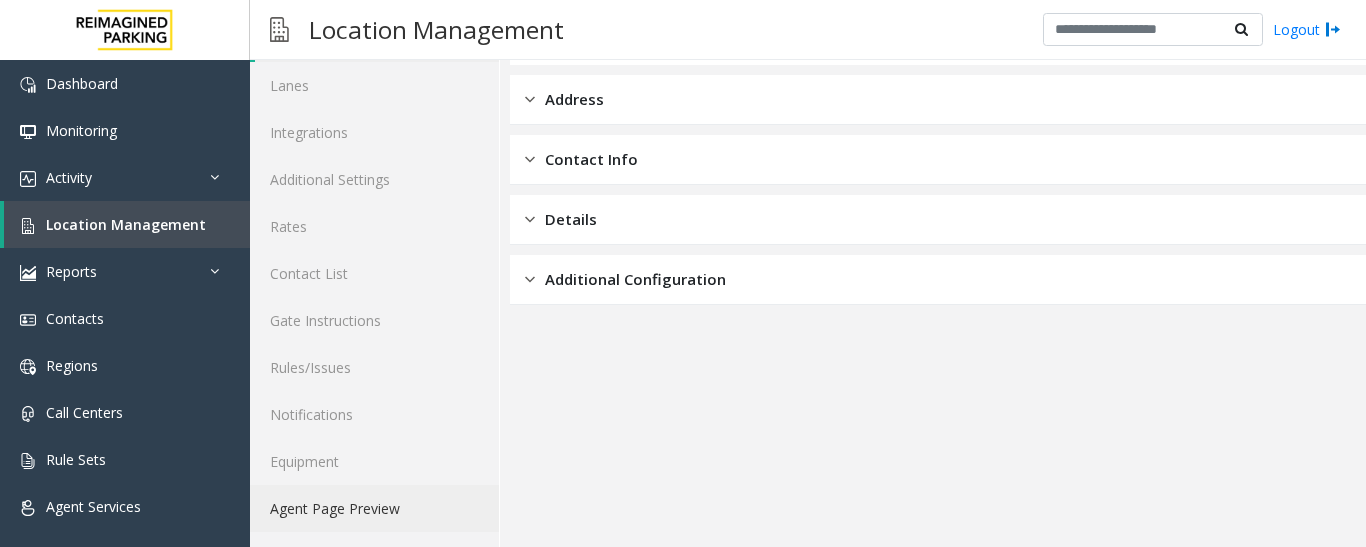click on "Agent Page Preview" 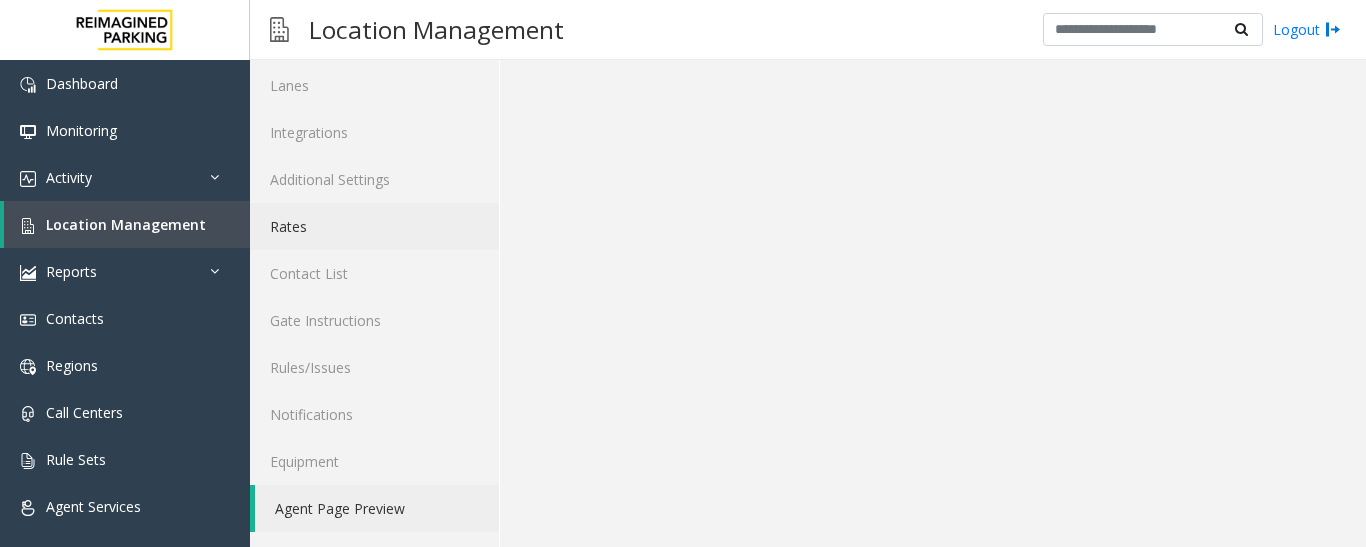 scroll, scrollTop: 0, scrollLeft: 0, axis: both 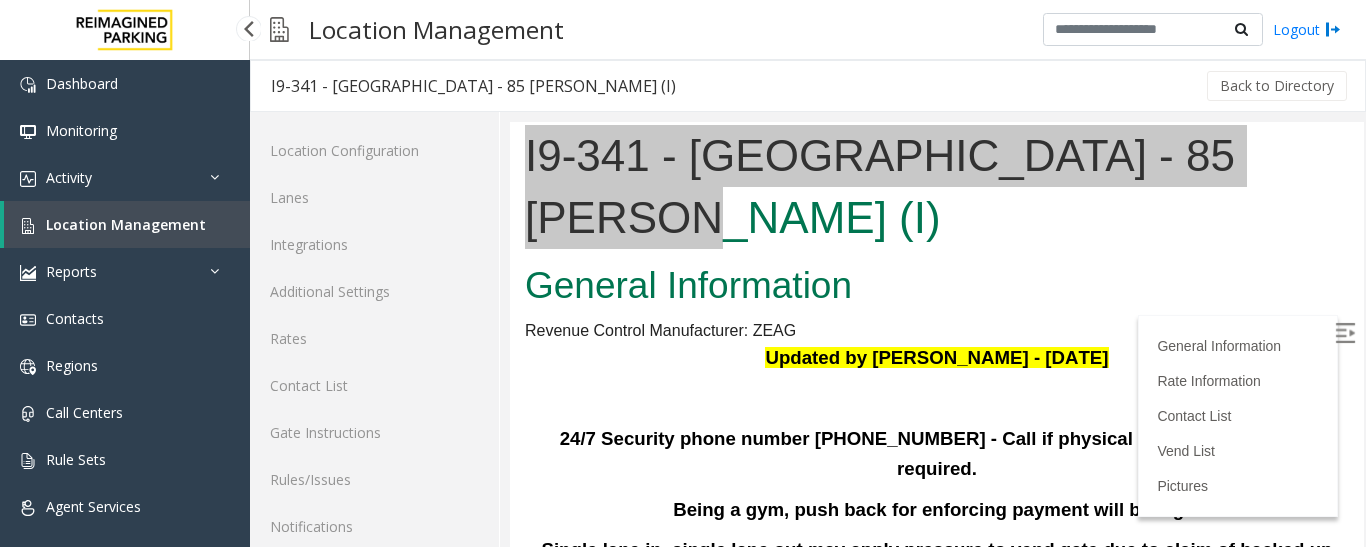 click on "Location Management" at bounding box center (126, 224) 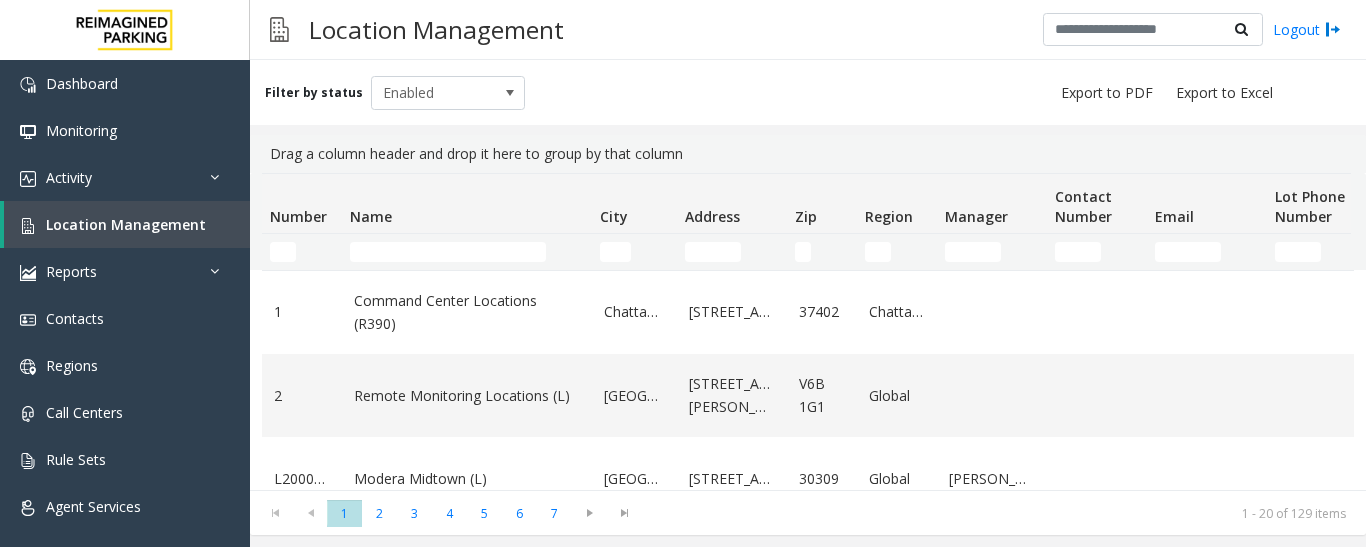 scroll, scrollTop: 0, scrollLeft: 0, axis: both 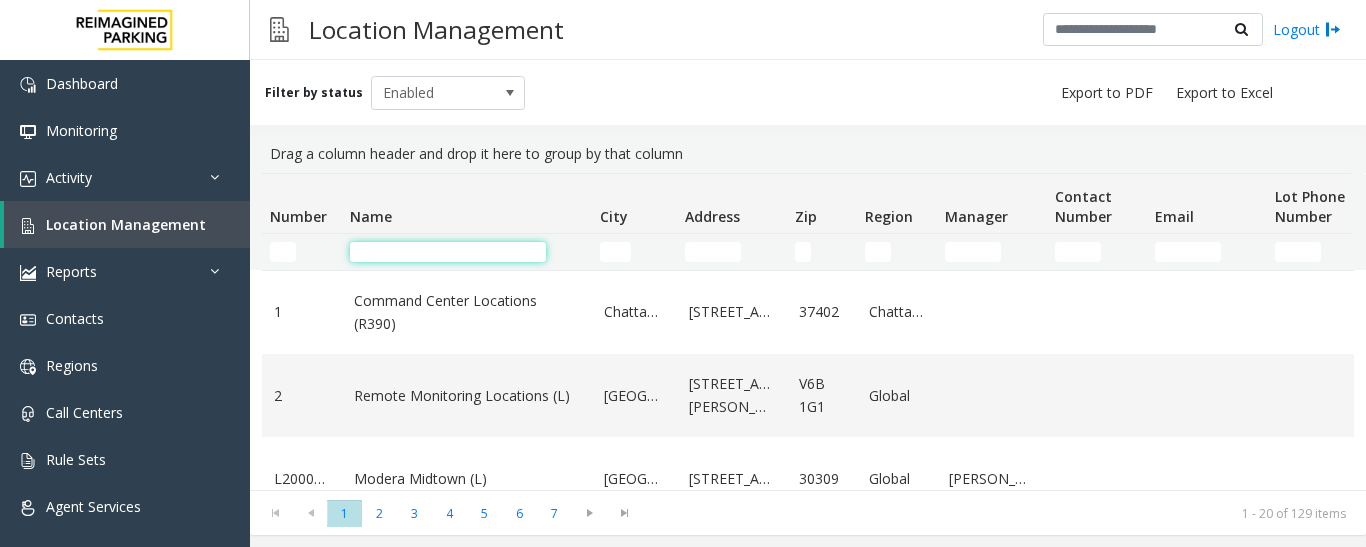click 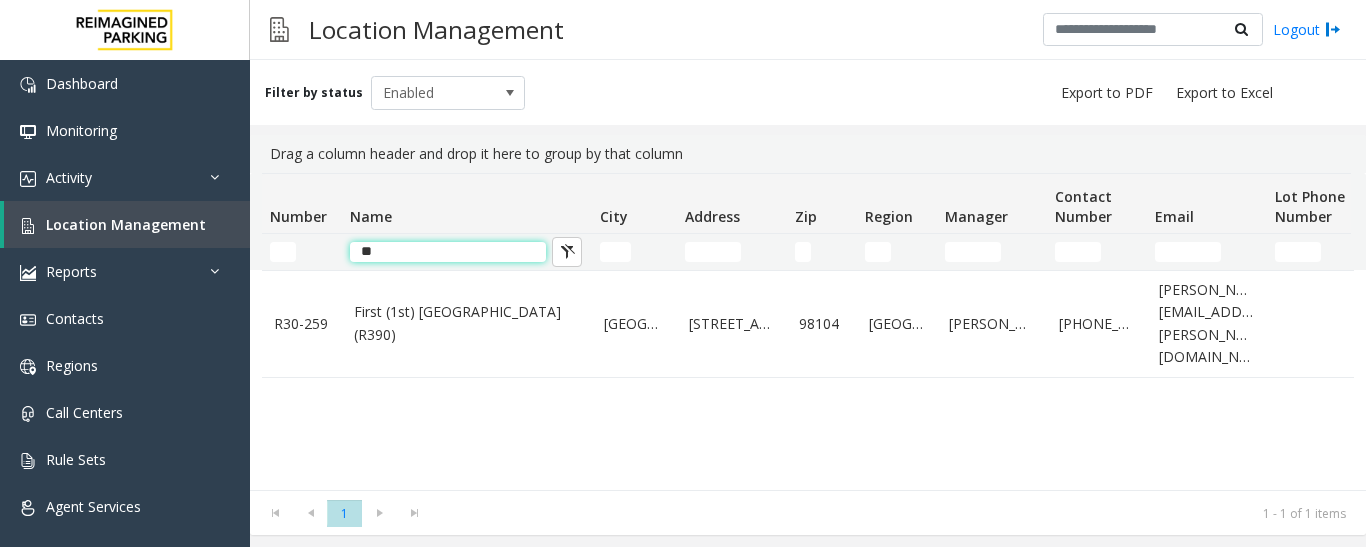 type on "*" 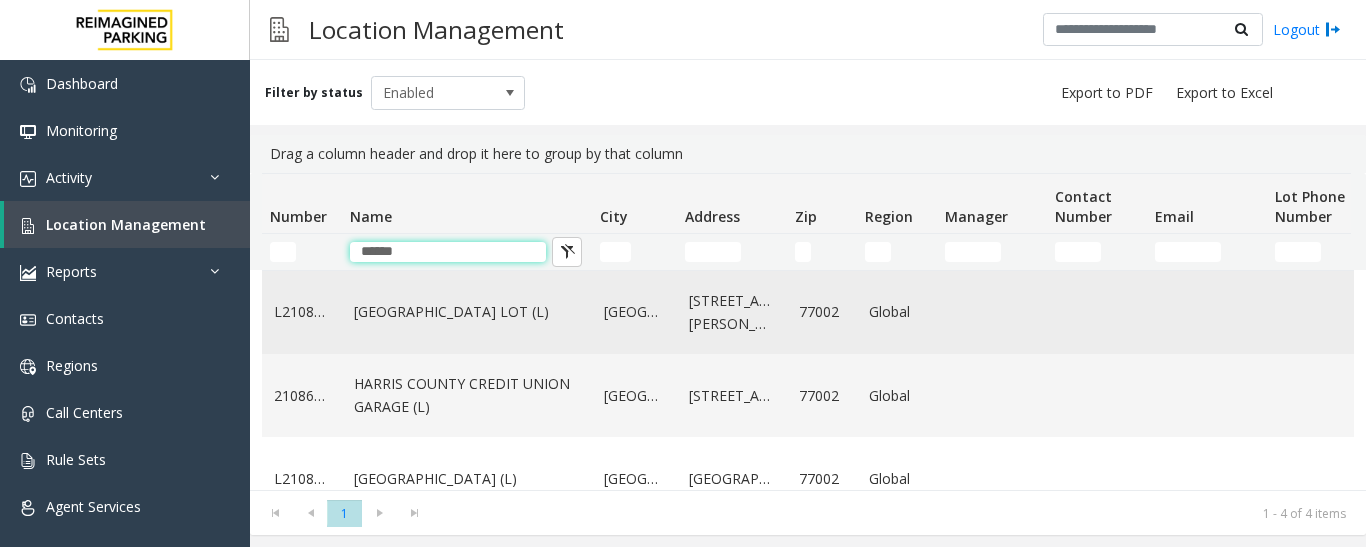 type on "******" 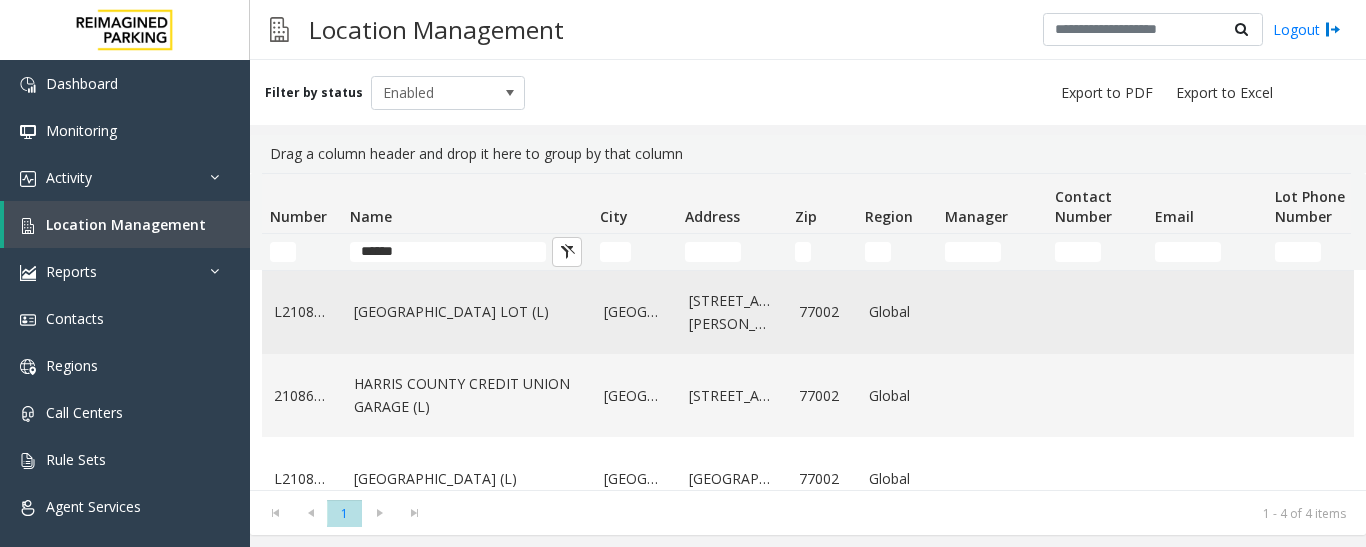 click on "[GEOGRAPHIC_DATA]" 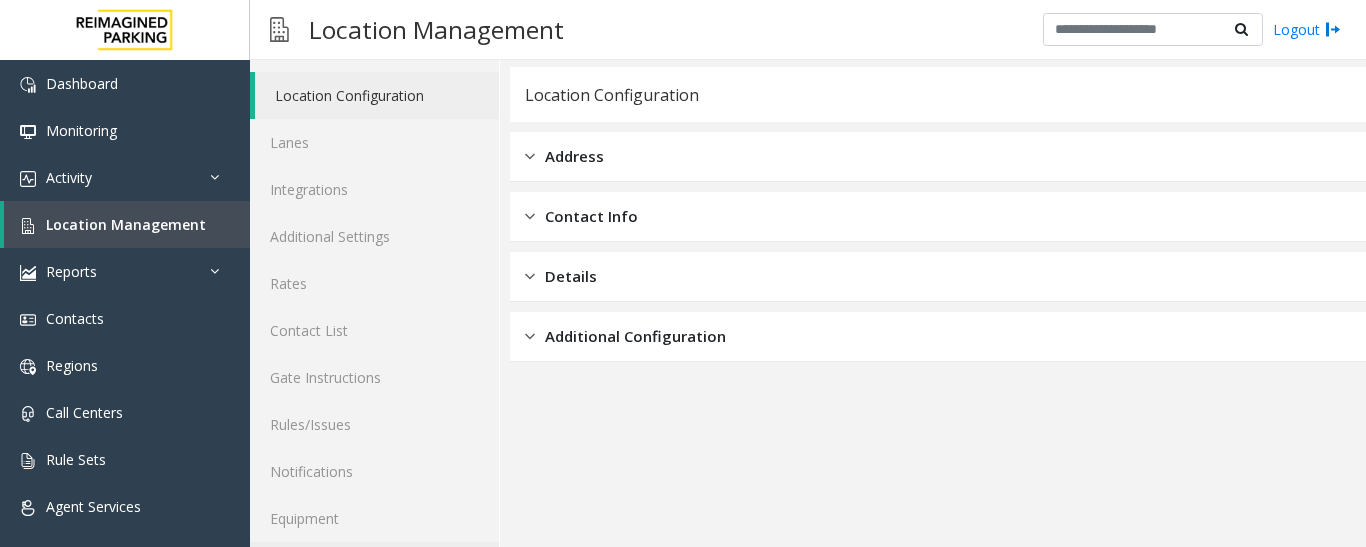 scroll, scrollTop: 100, scrollLeft: 0, axis: vertical 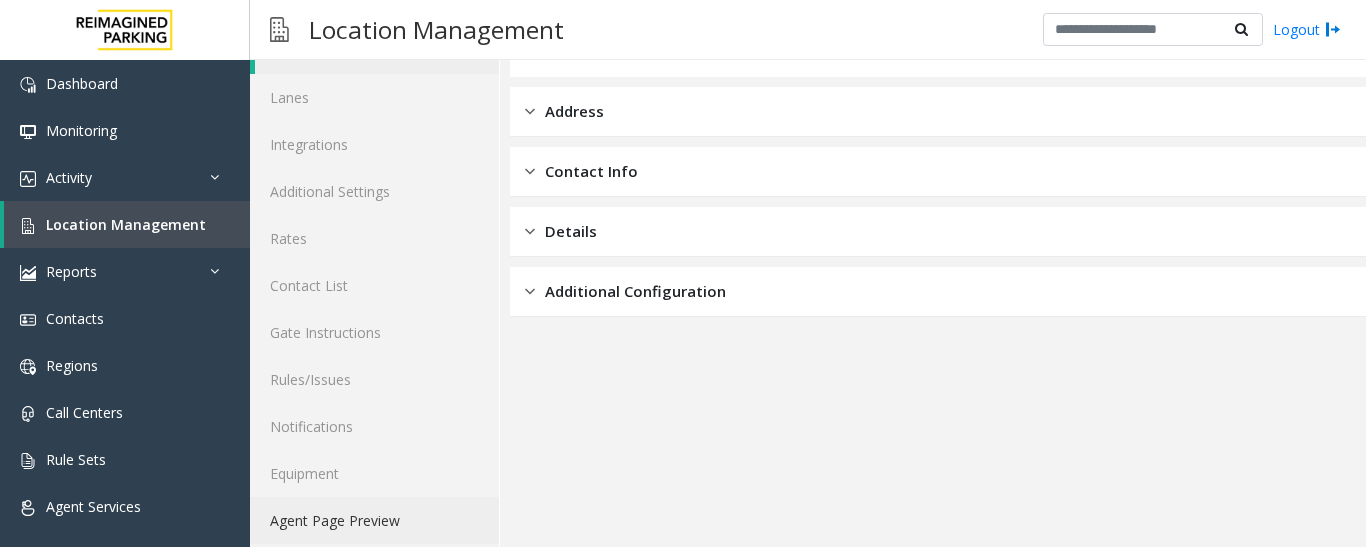 click on "Agent Page Preview" 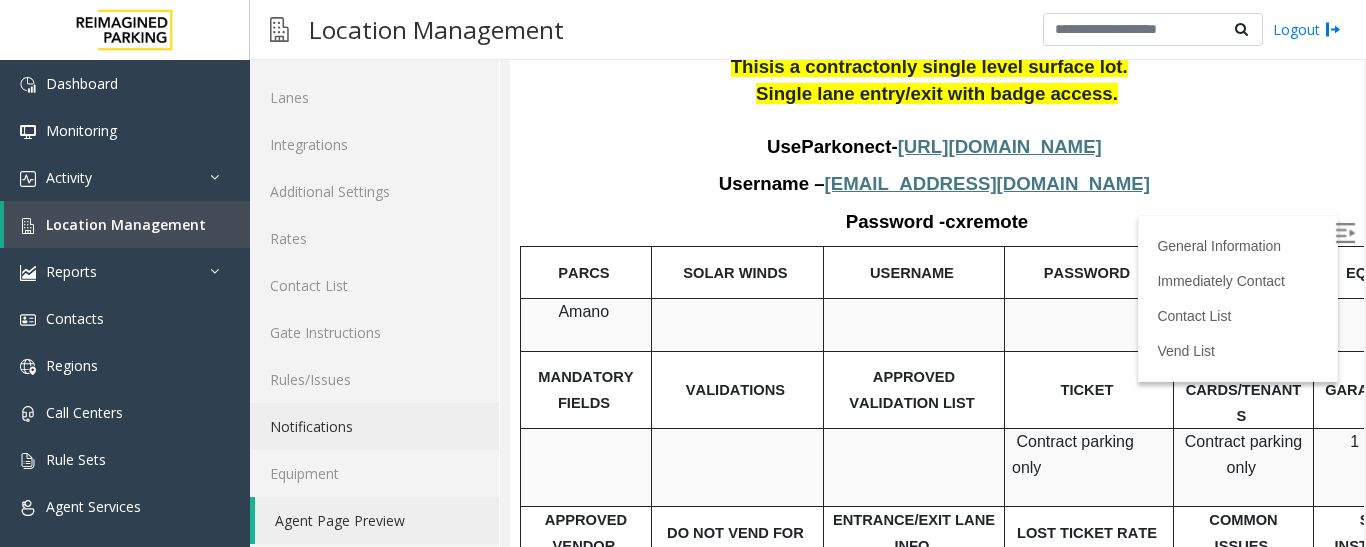 scroll, scrollTop: 1200, scrollLeft: 0, axis: vertical 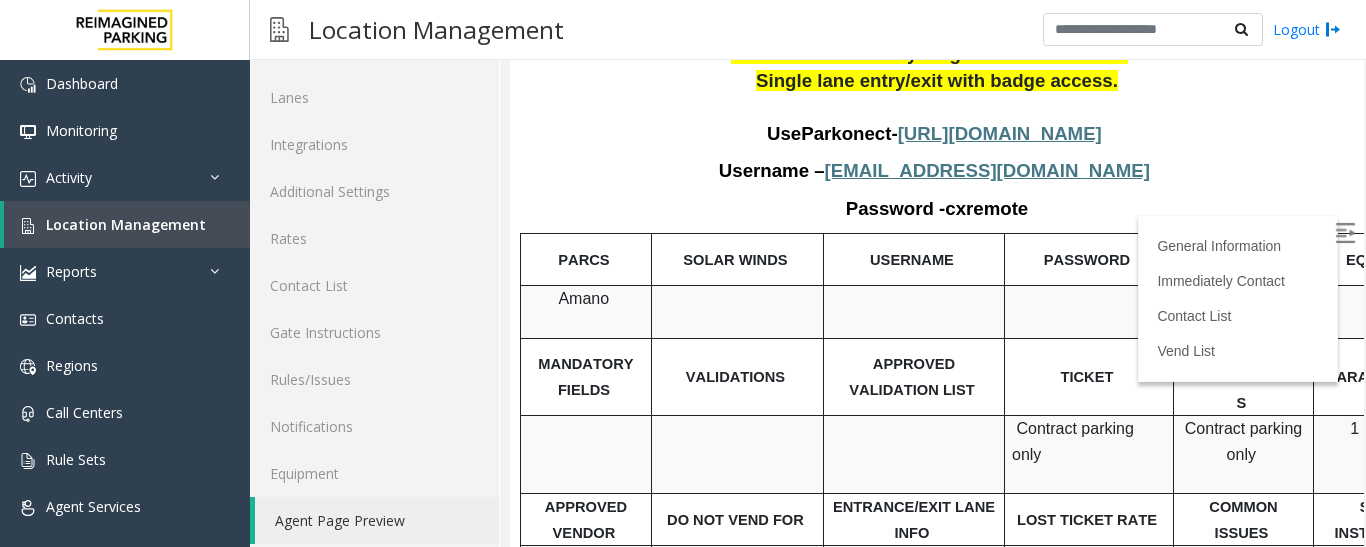 click on "[URL][DOMAIN_NAME]" at bounding box center [1000, 133] 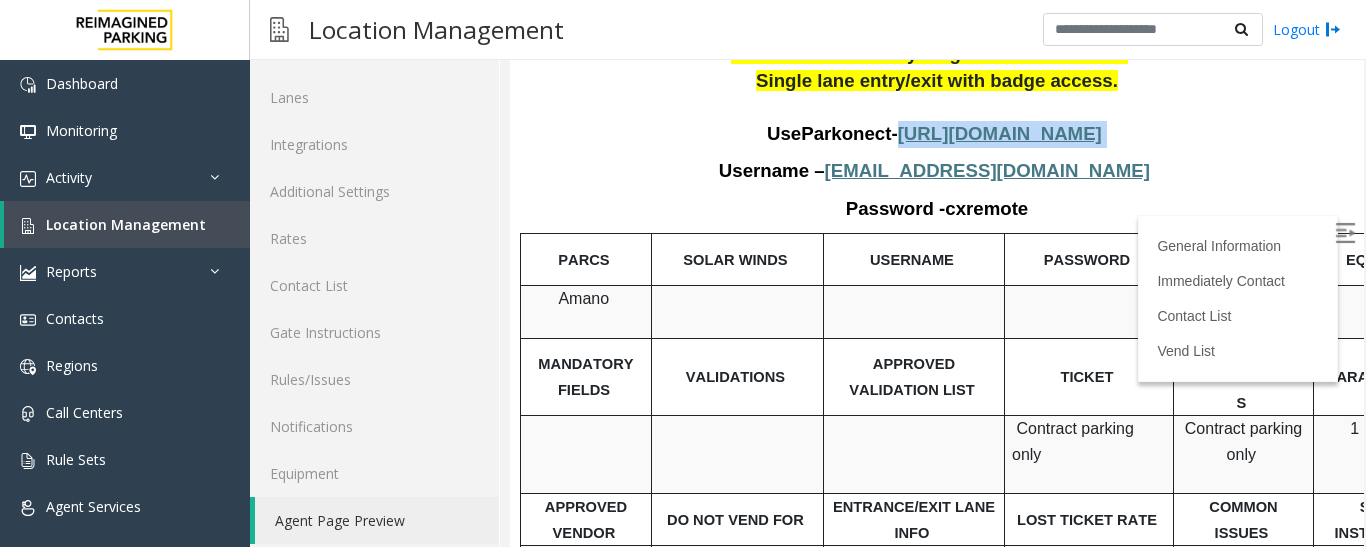 drag, startPoint x: 1225, startPoint y: 167, endPoint x: 771, endPoint y: 178, distance: 454.13324 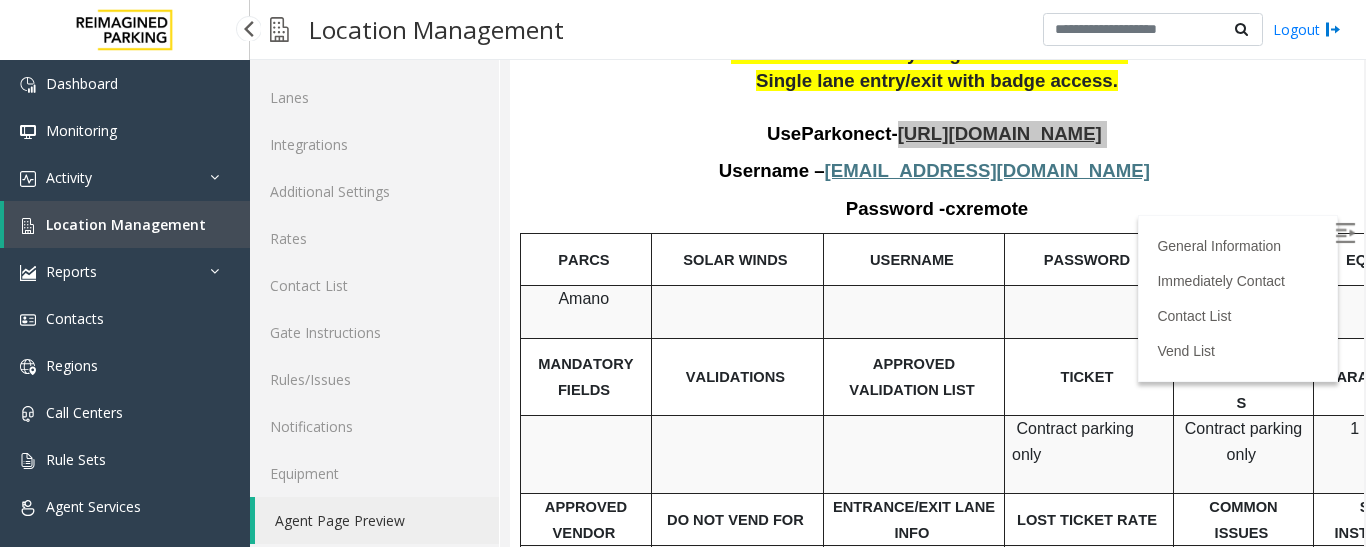 click on "Location Management" at bounding box center (126, 224) 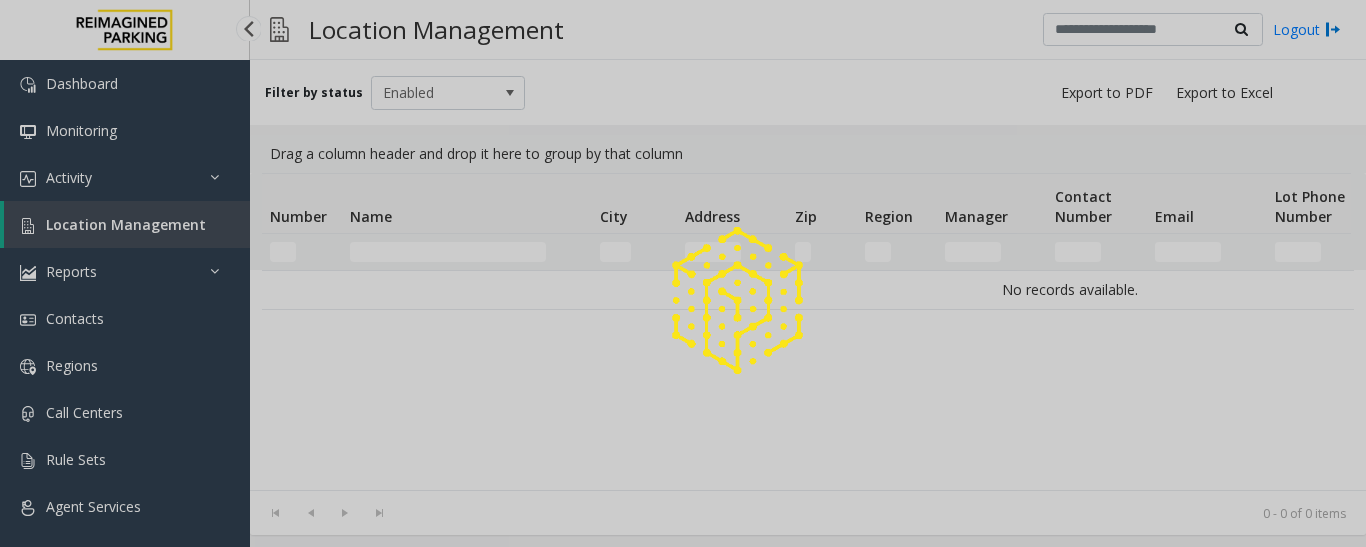 scroll, scrollTop: 0, scrollLeft: 0, axis: both 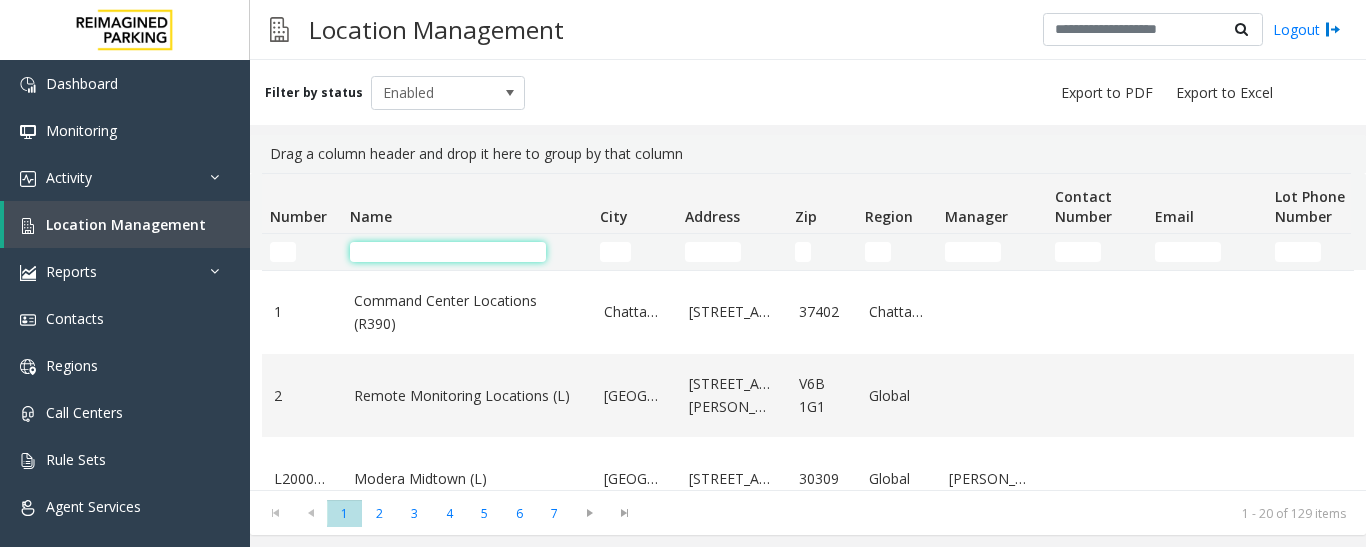 click 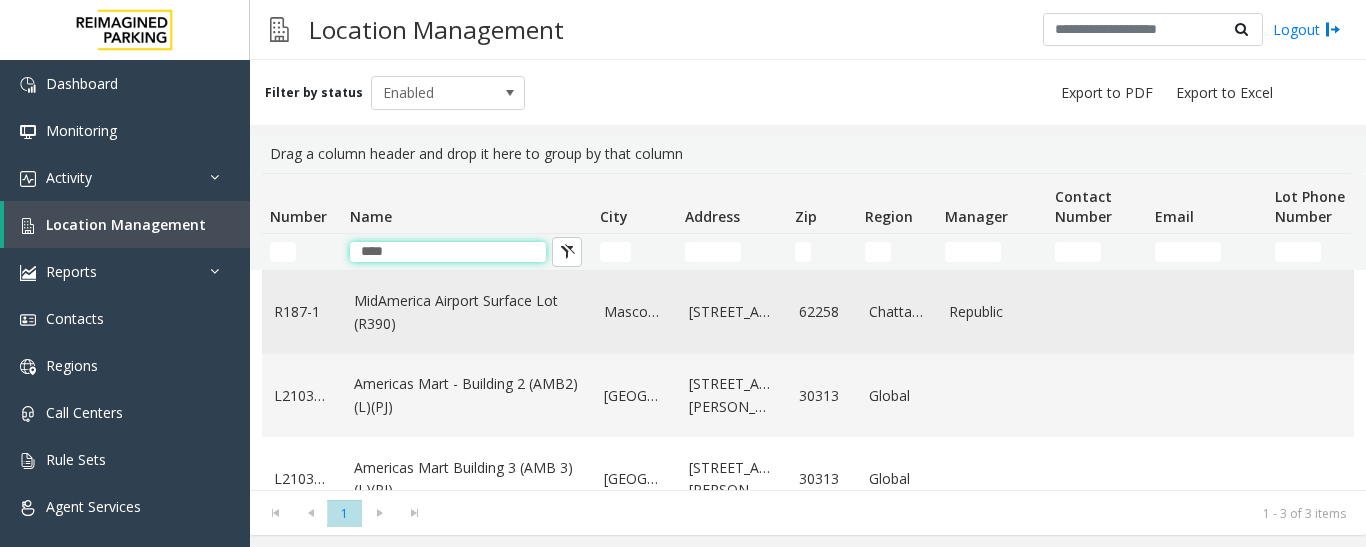 scroll, scrollTop: 47, scrollLeft: 0, axis: vertical 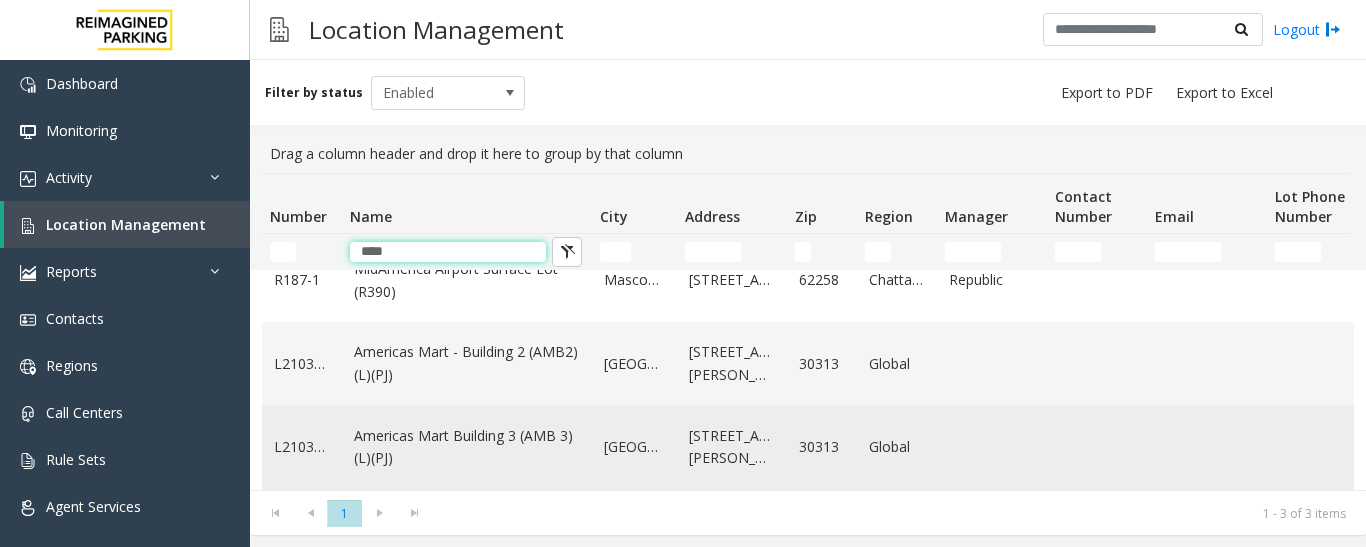 type on "****" 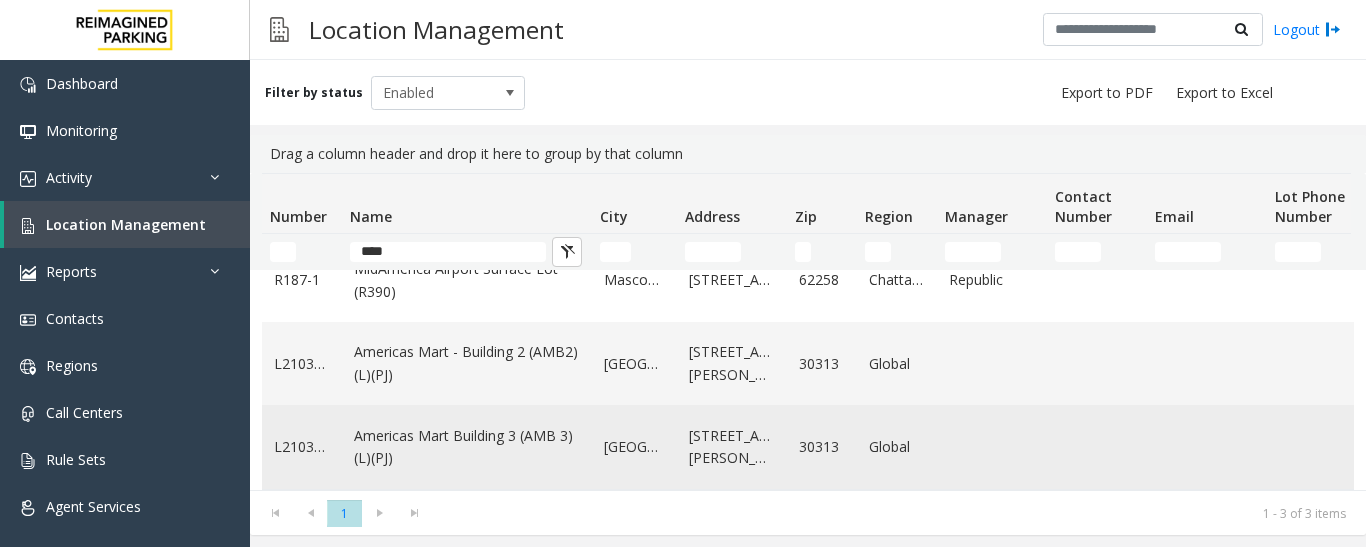 click on "Americas Mart Building  3 (AMB 3) (L)(PJ)" 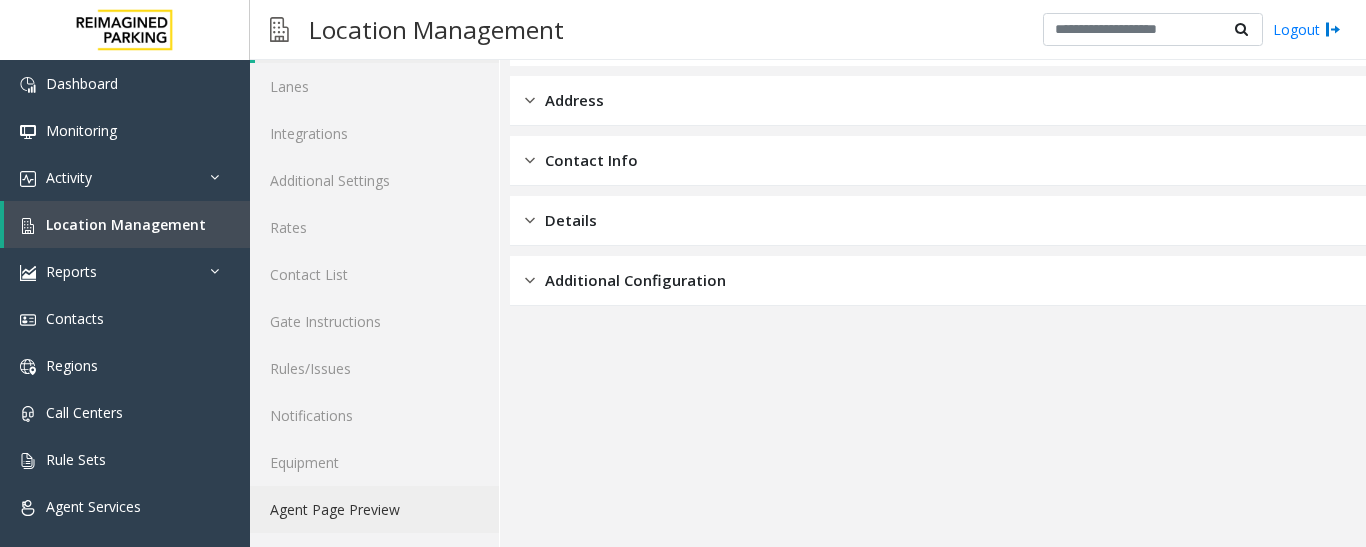 scroll, scrollTop: 112, scrollLeft: 0, axis: vertical 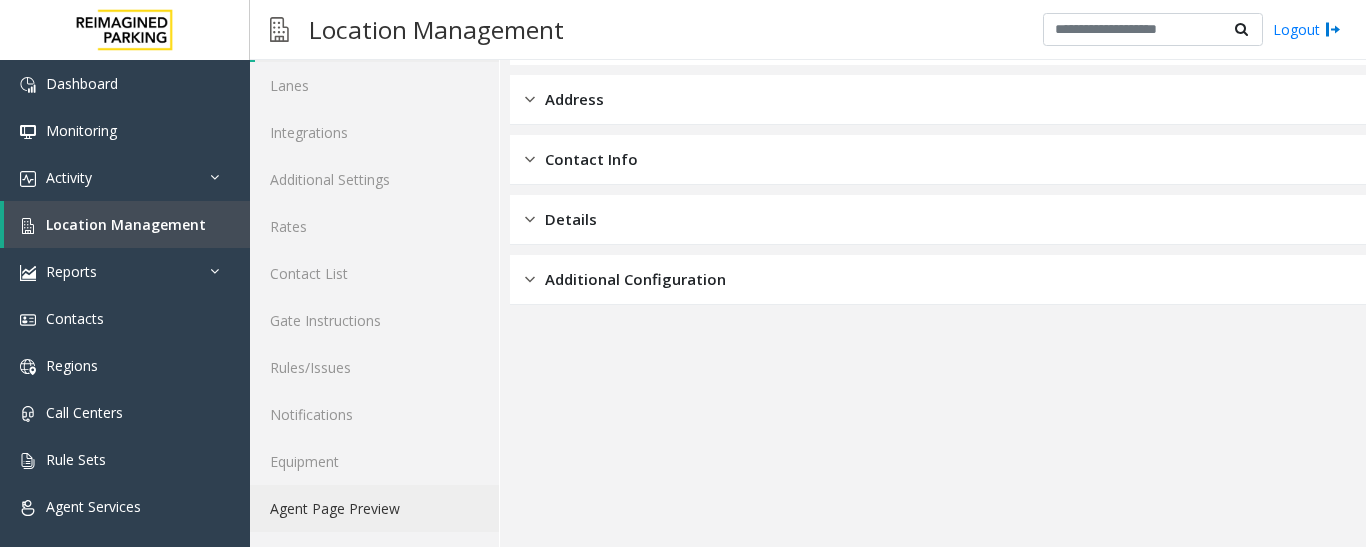 click on "Agent Page Preview" 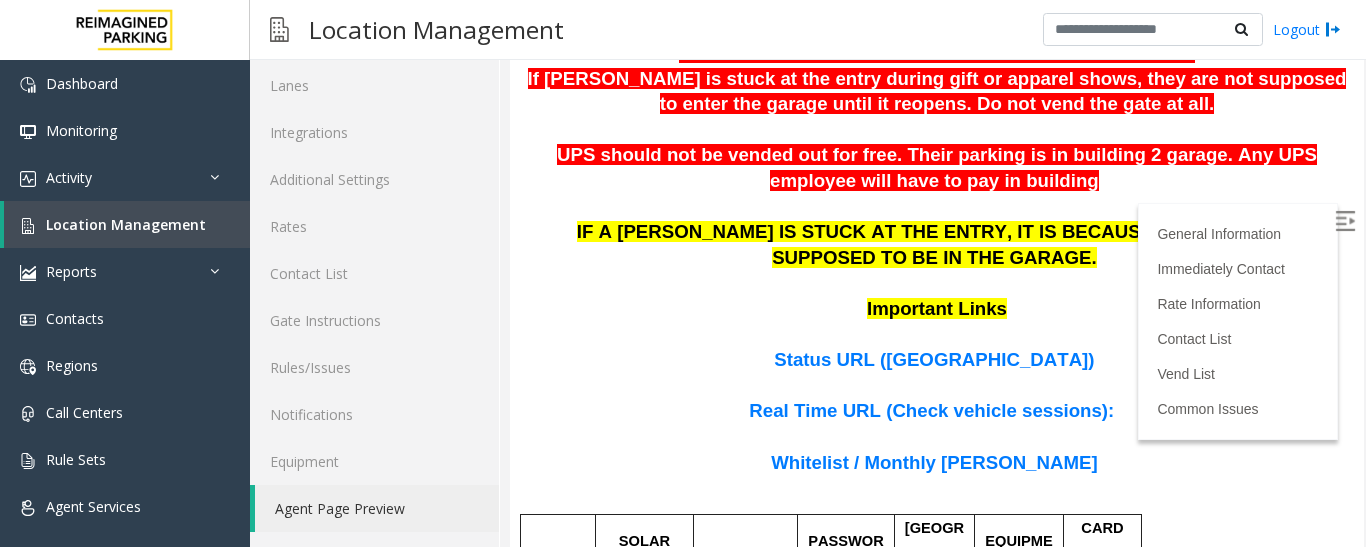 scroll, scrollTop: 1200, scrollLeft: 0, axis: vertical 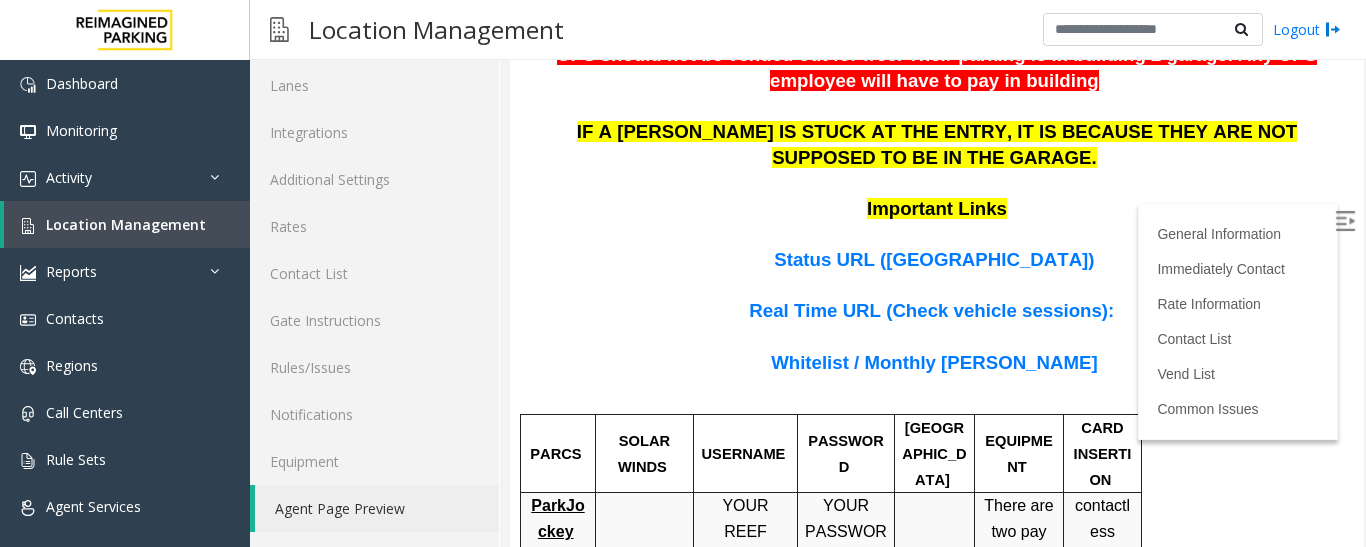 click on "Status URL ([GEOGRAPHIC_DATA])" at bounding box center (934, 259) 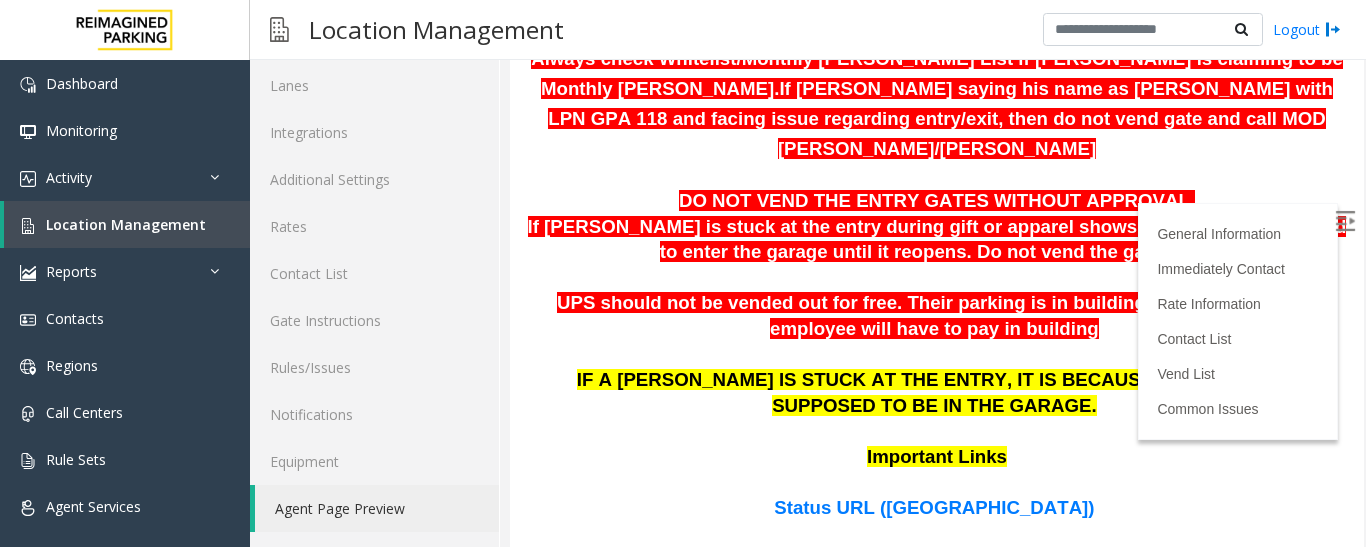 scroll, scrollTop: 900, scrollLeft: 0, axis: vertical 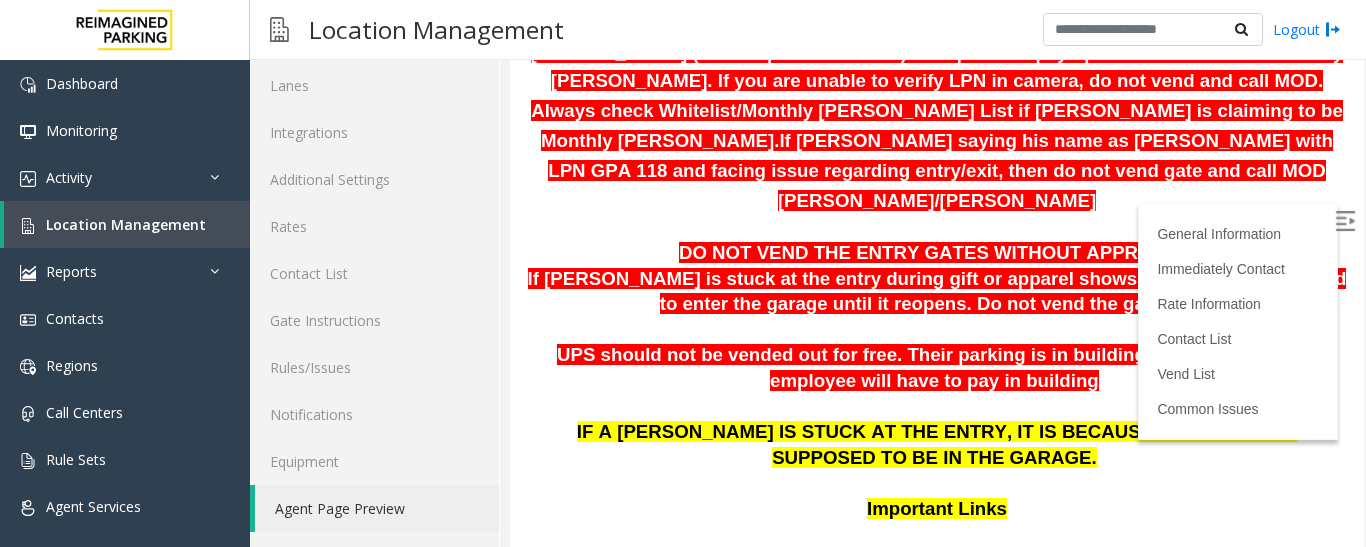 click at bounding box center (1345, 221) 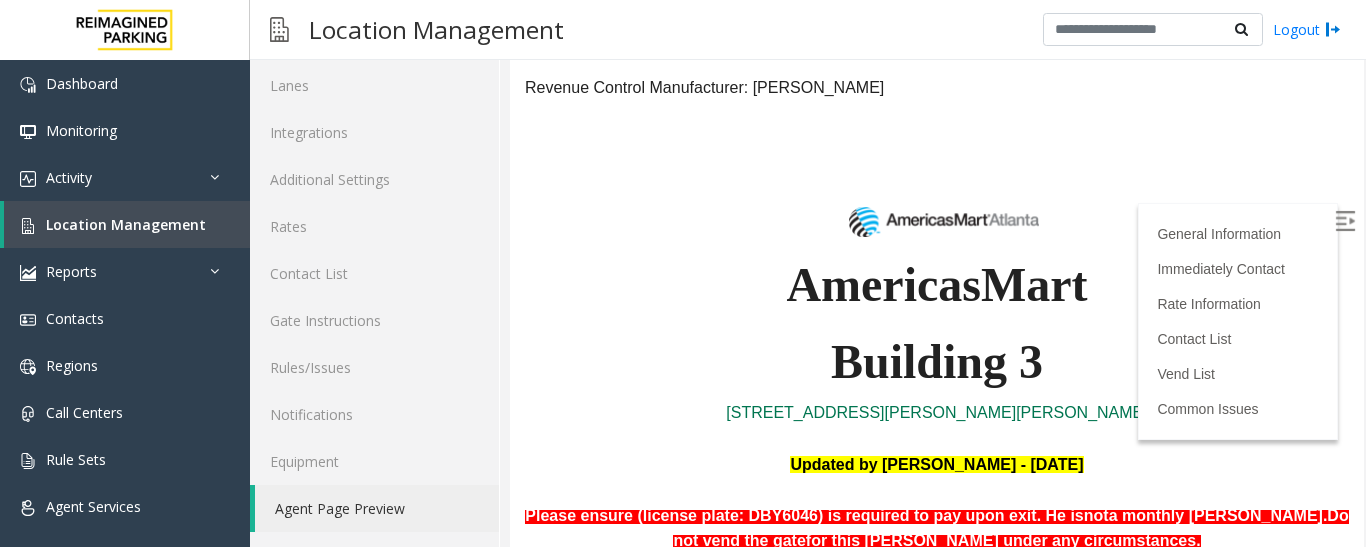scroll, scrollTop: 0, scrollLeft: 0, axis: both 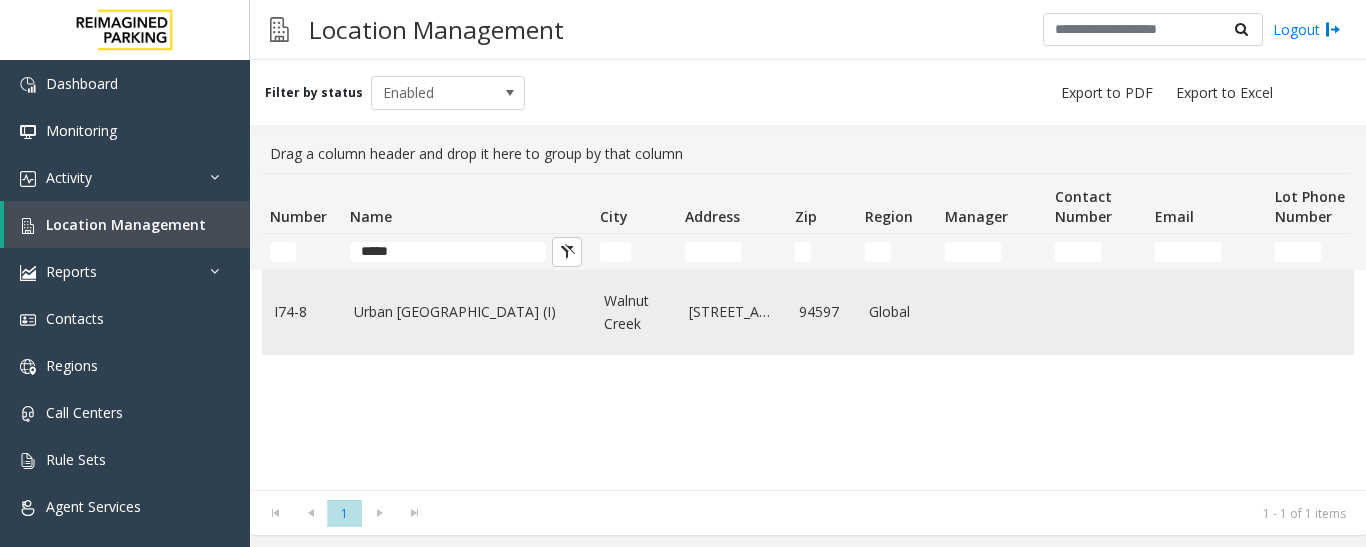 type on "*****" 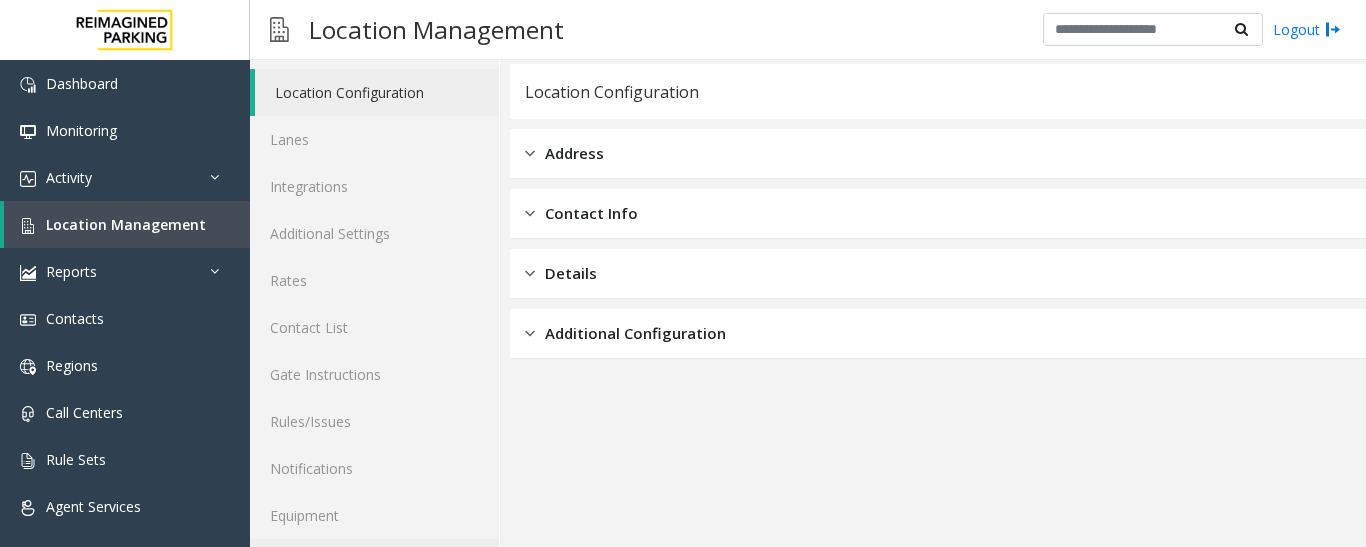 scroll, scrollTop: 112, scrollLeft: 0, axis: vertical 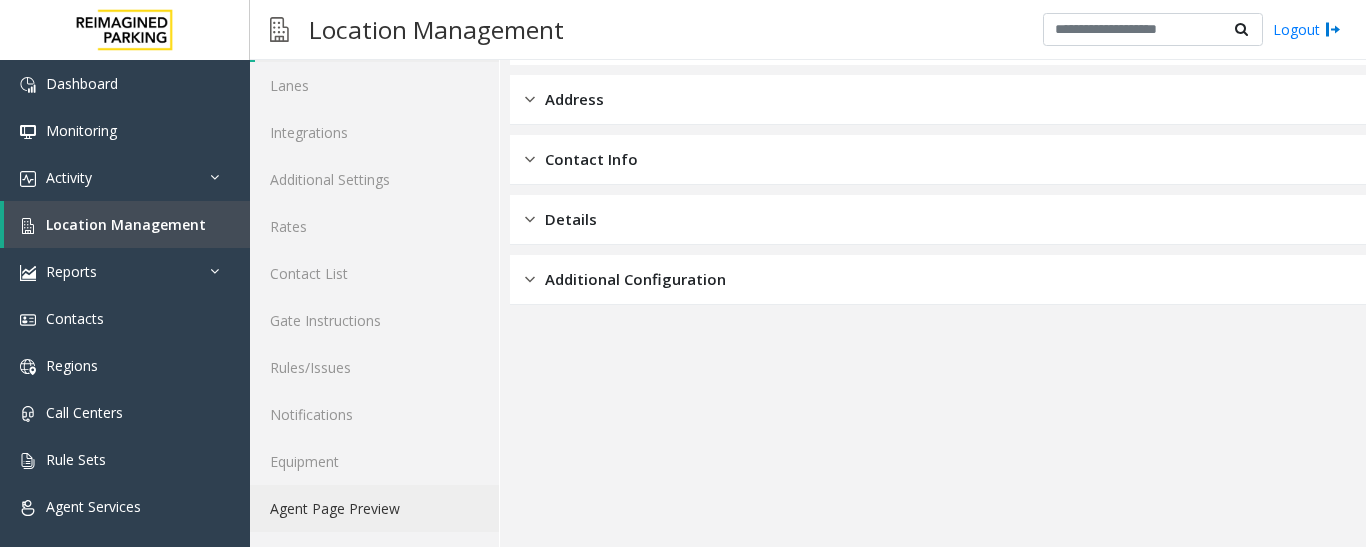 click on "Agent Page Preview" 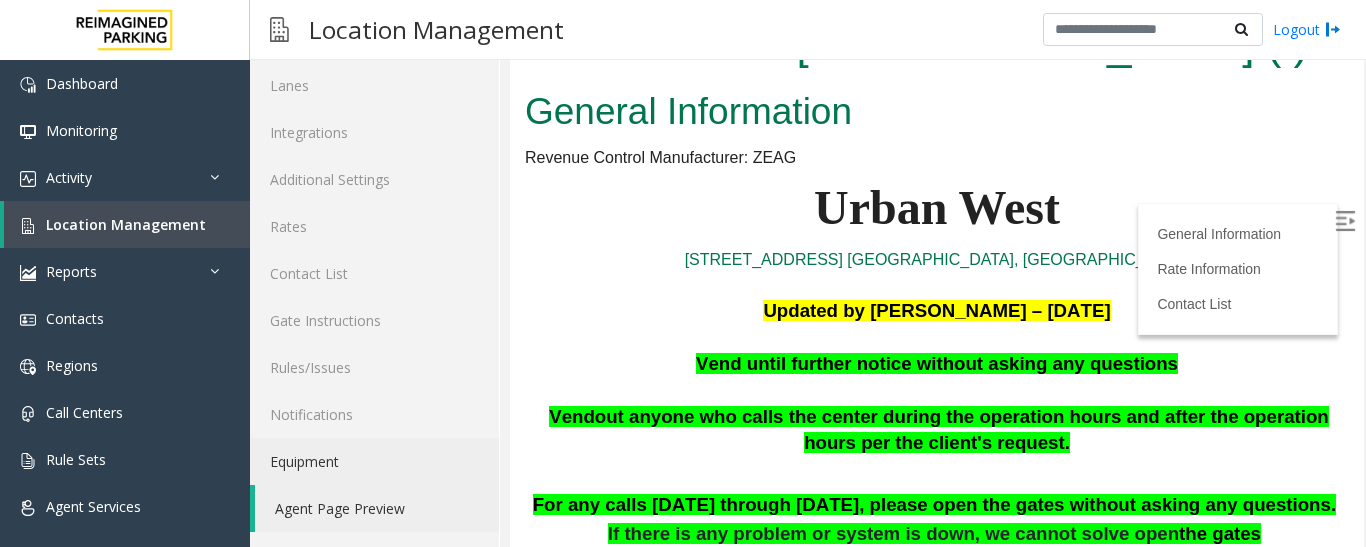 scroll, scrollTop: 0, scrollLeft: 0, axis: both 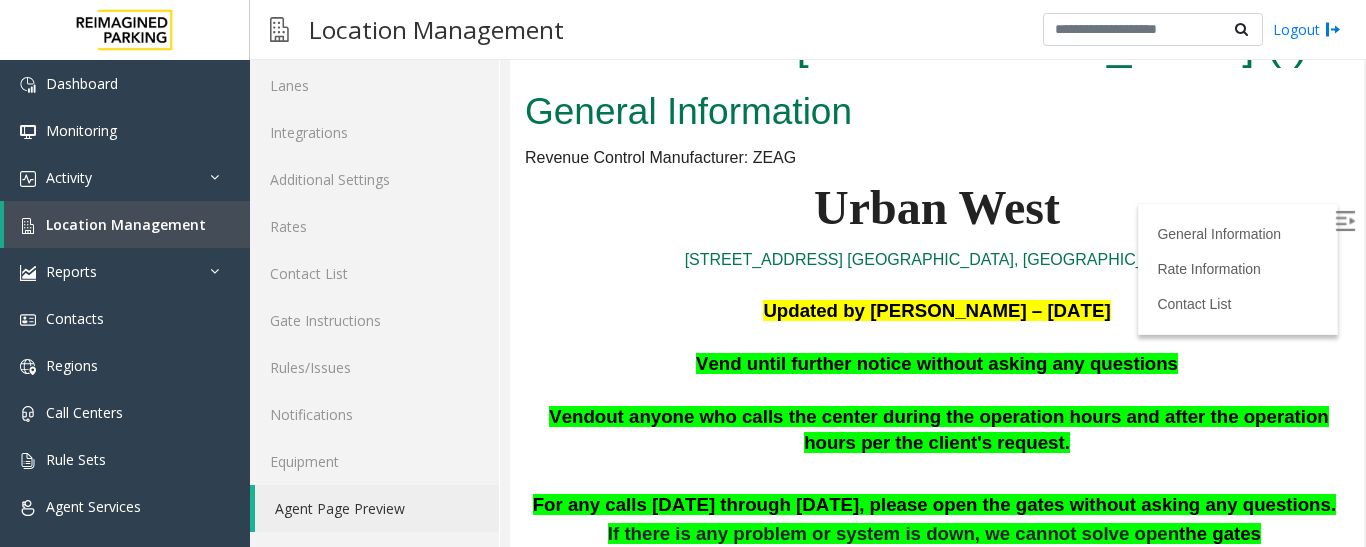 click at bounding box center [1345, 221] 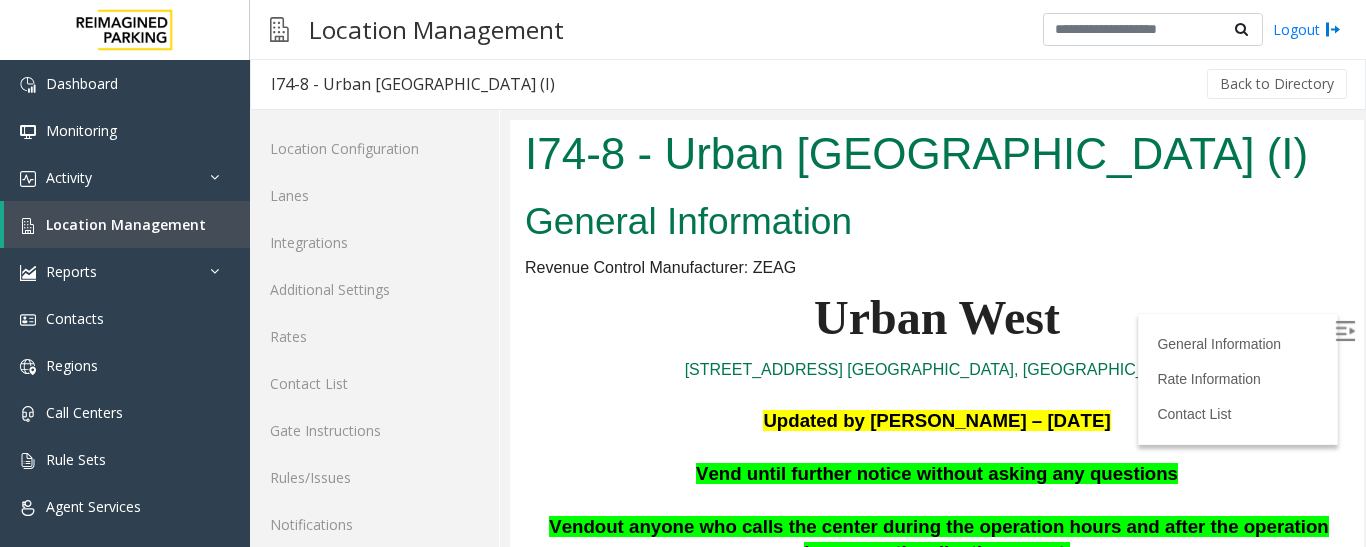 scroll, scrollTop: 0, scrollLeft: 0, axis: both 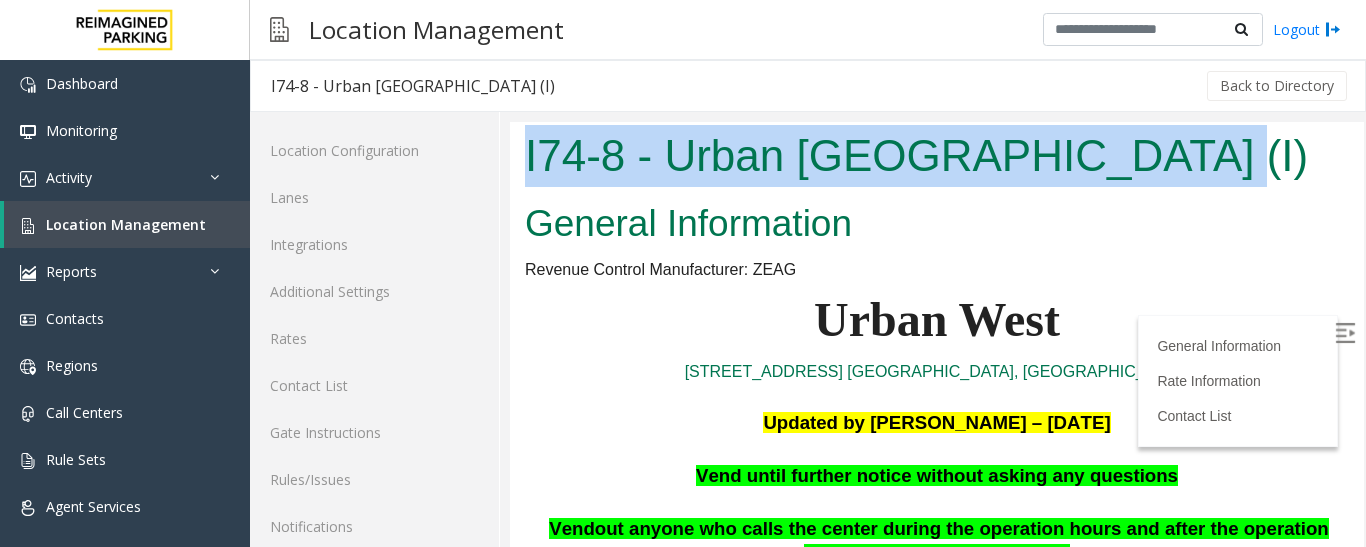 drag, startPoint x: 527, startPoint y: 149, endPoint x: 1187, endPoint y: 182, distance: 660.82446 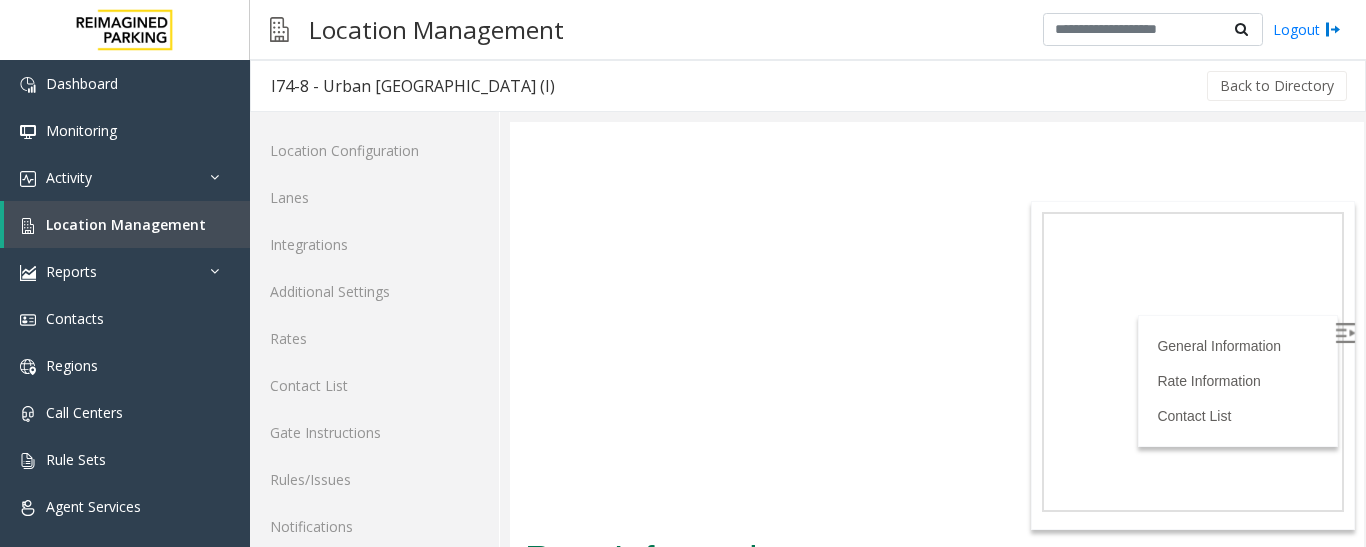 scroll, scrollTop: 1686, scrollLeft: 0, axis: vertical 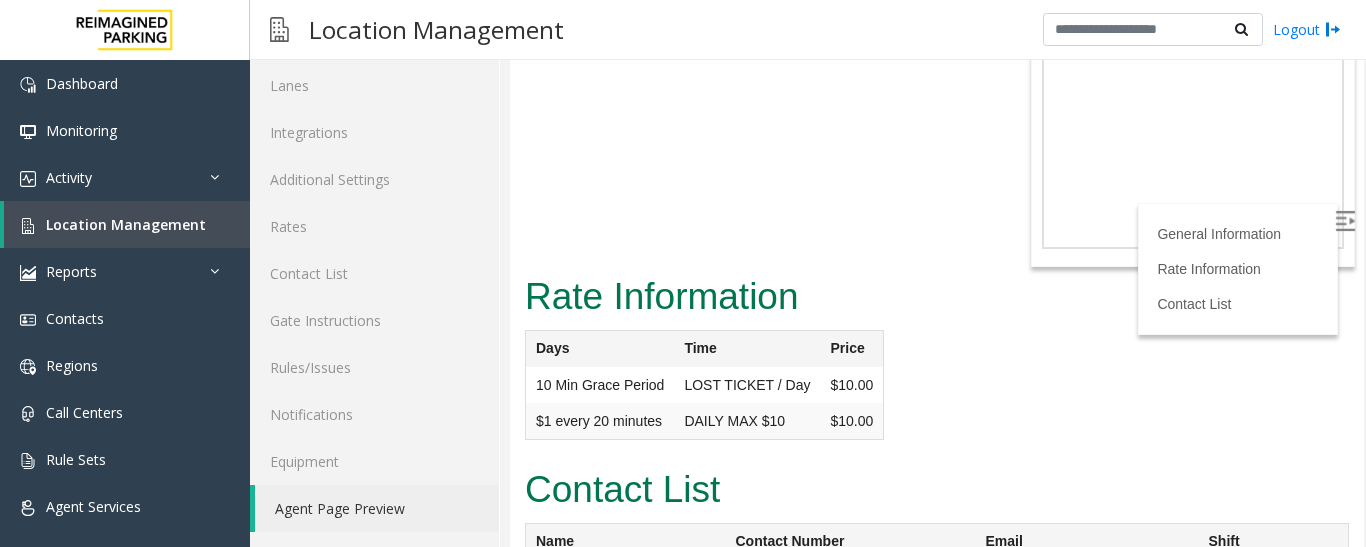 drag, startPoint x: 1219, startPoint y: 508, endPoint x: 925, endPoint y: 518, distance: 294.17 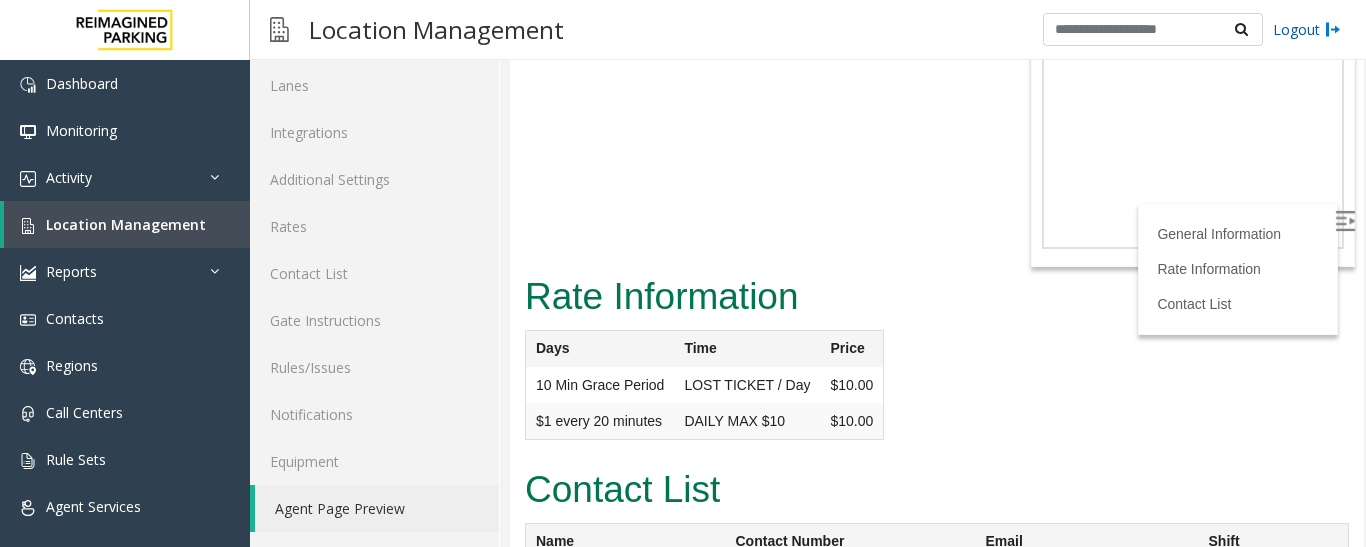 click on "Logout" at bounding box center [1307, 29] 